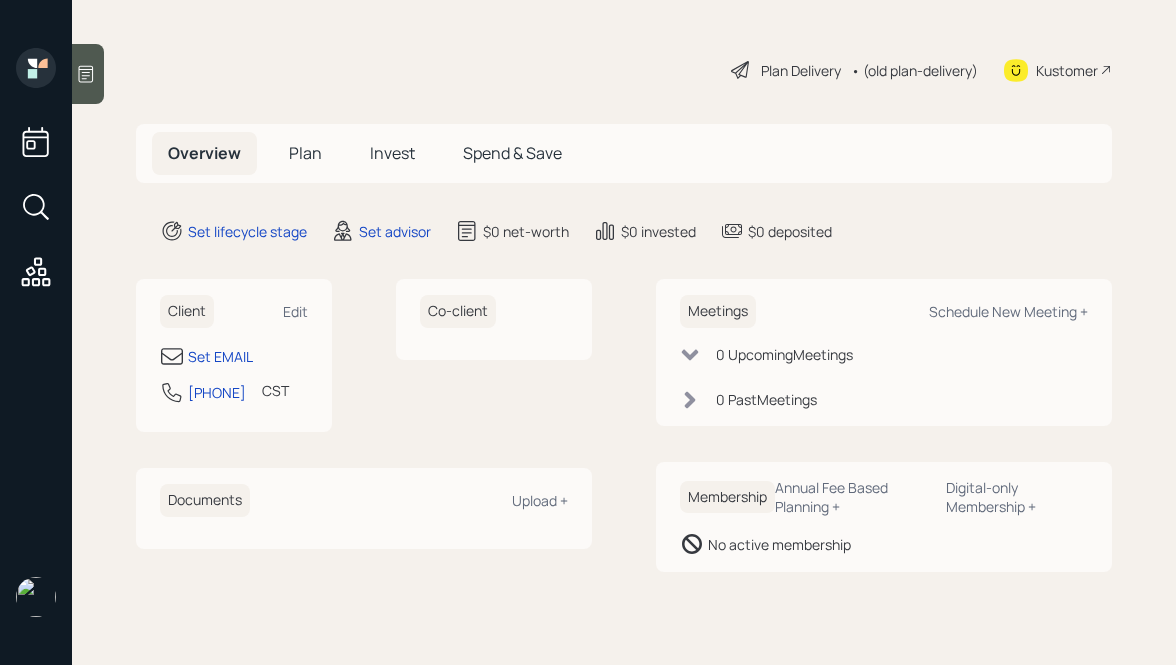 scroll, scrollTop: 0, scrollLeft: 0, axis: both 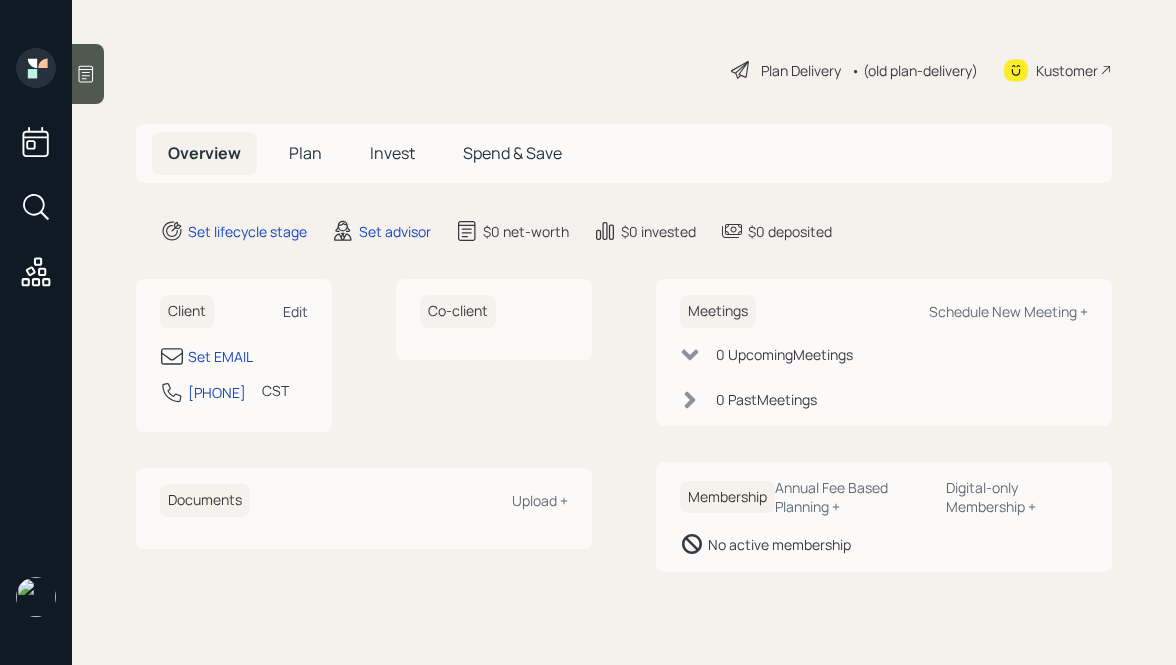 click on "Edit" at bounding box center [295, 311] 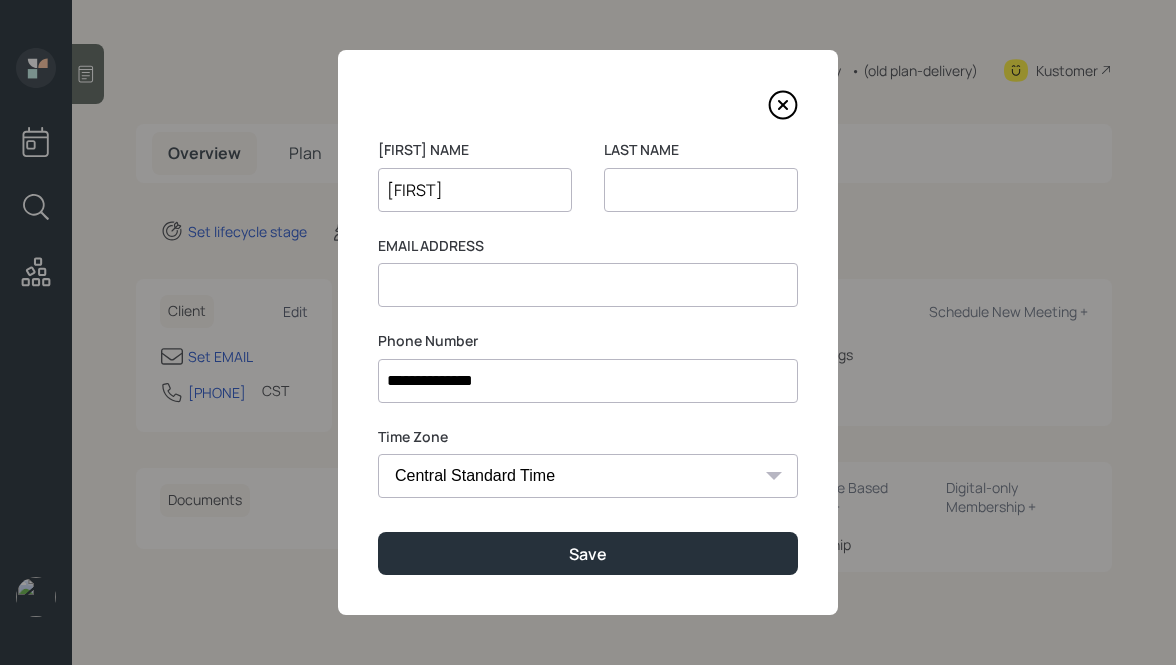 type on "[FIRST]" 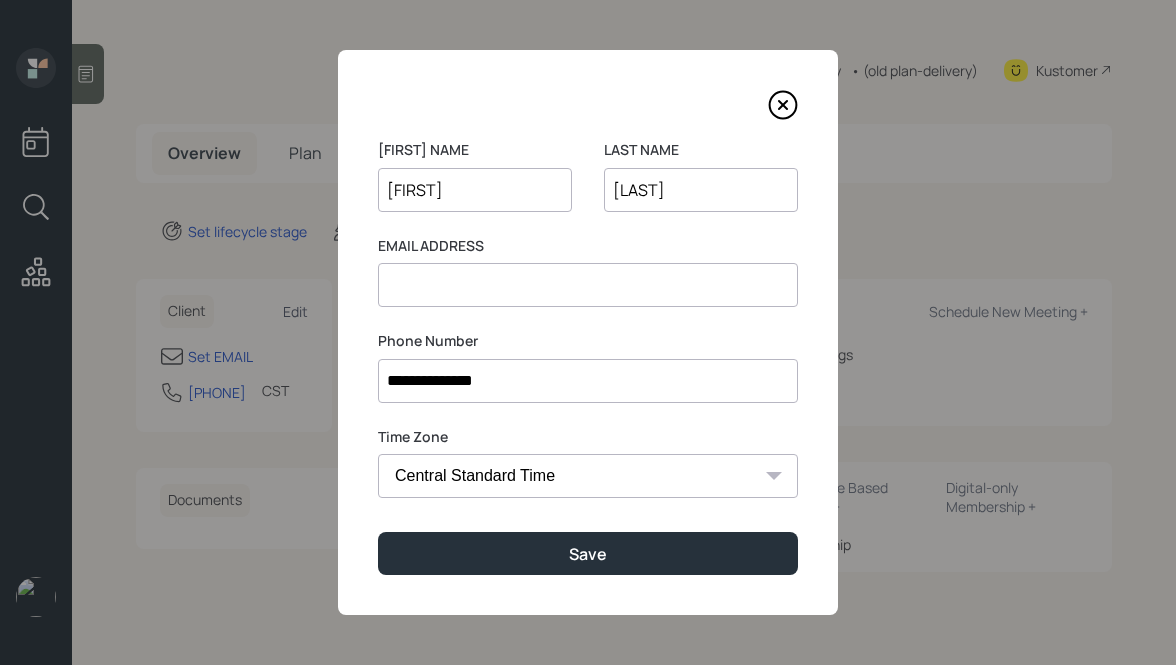 type on "[LAST]" 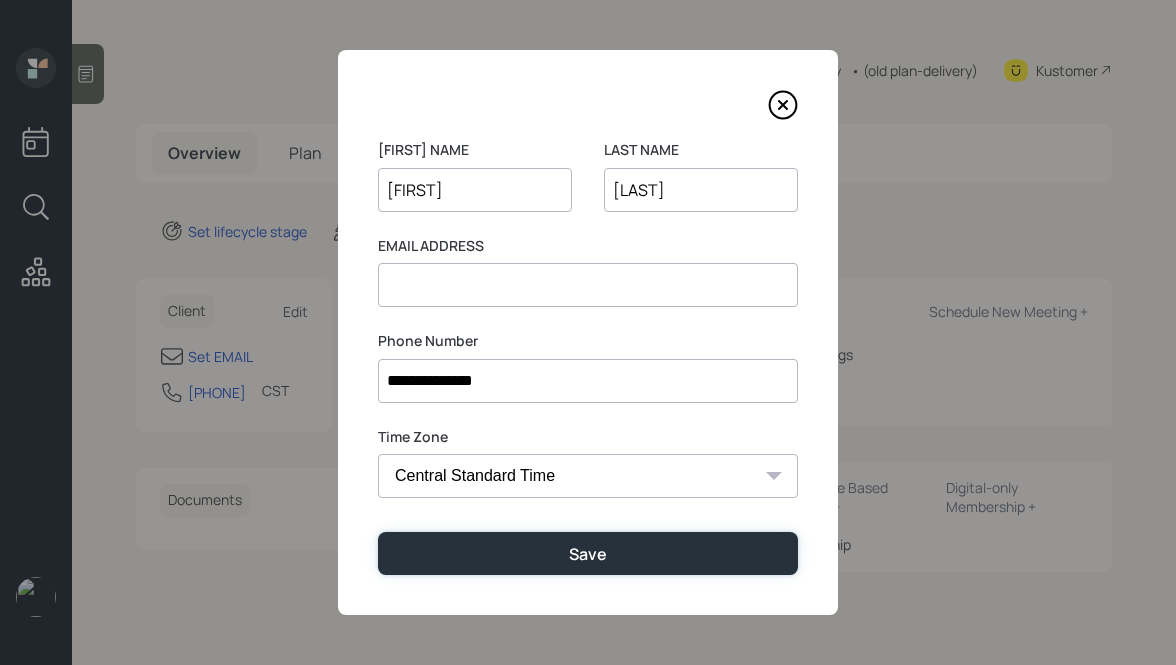 type 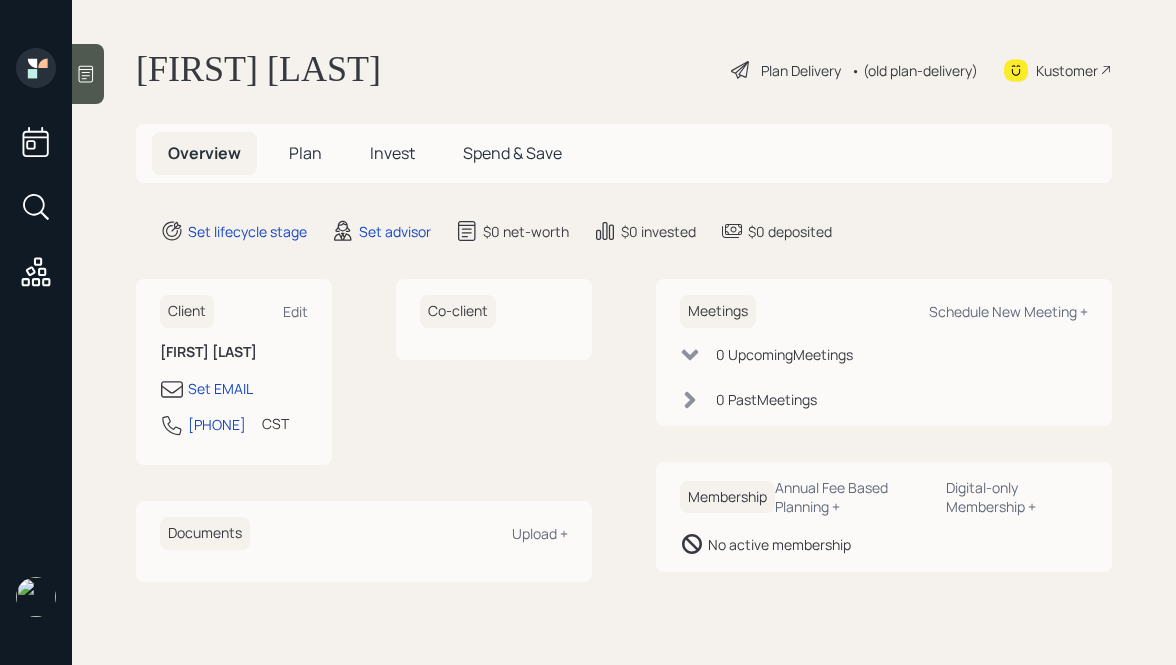 click at bounding box center (88, 74) 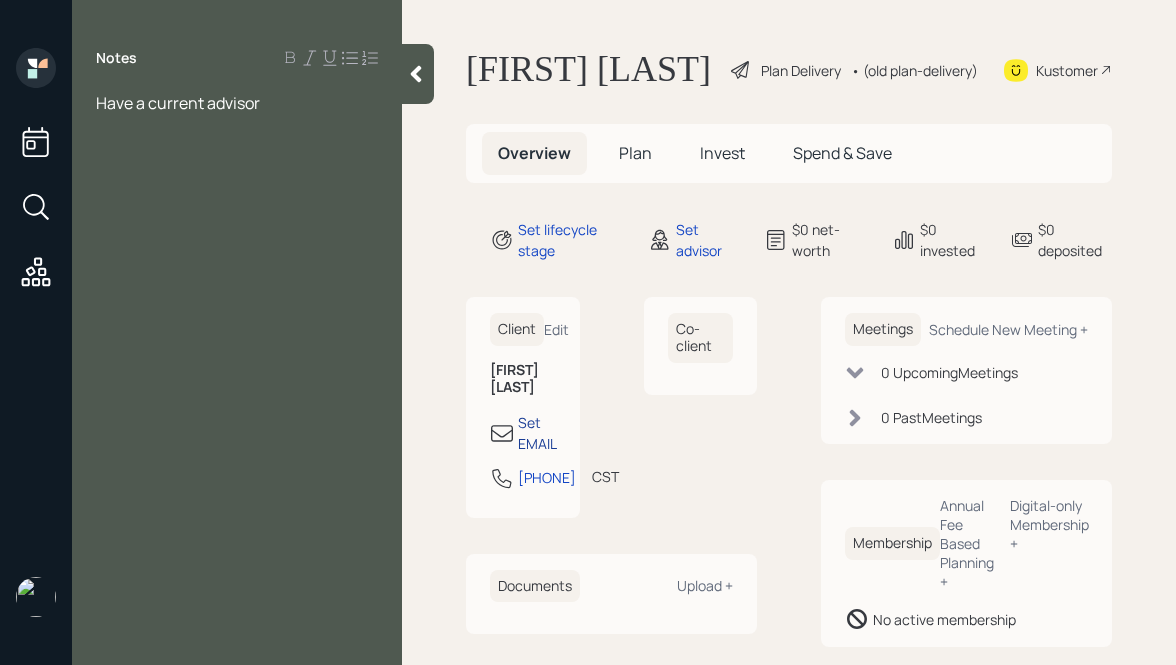 click on "Set EMAIL" at bounding box center (537, 433) 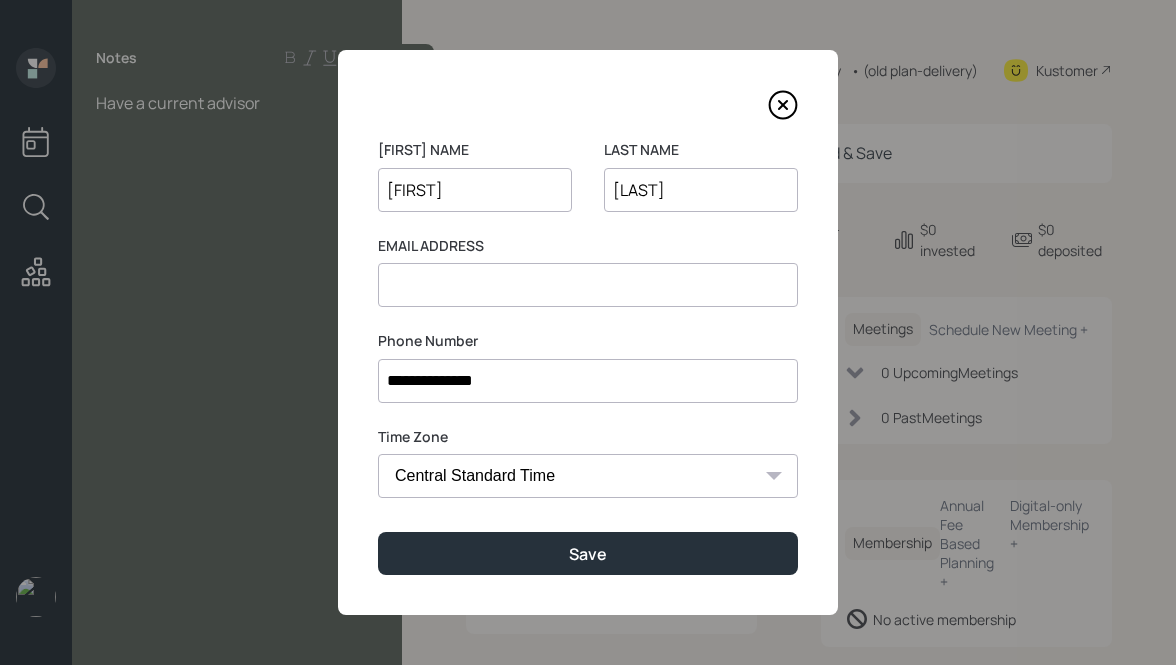 click at bounding box center (588, 285) 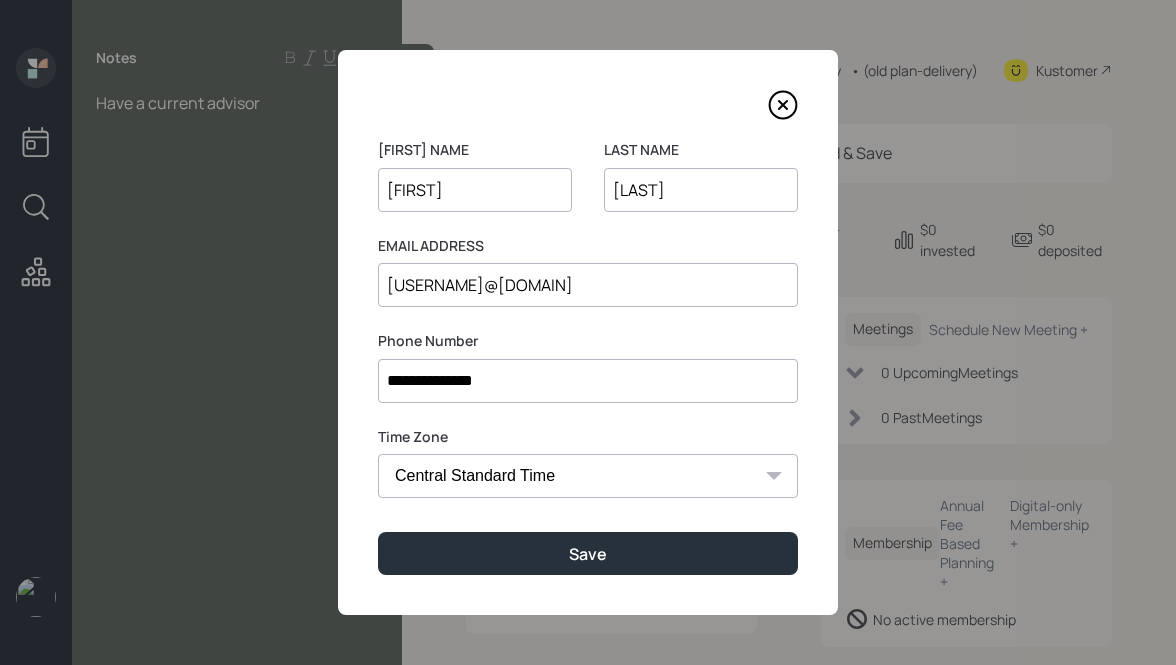 click on "[USERNAME]@[DOMAIN]" at bounding box center (588, 285) 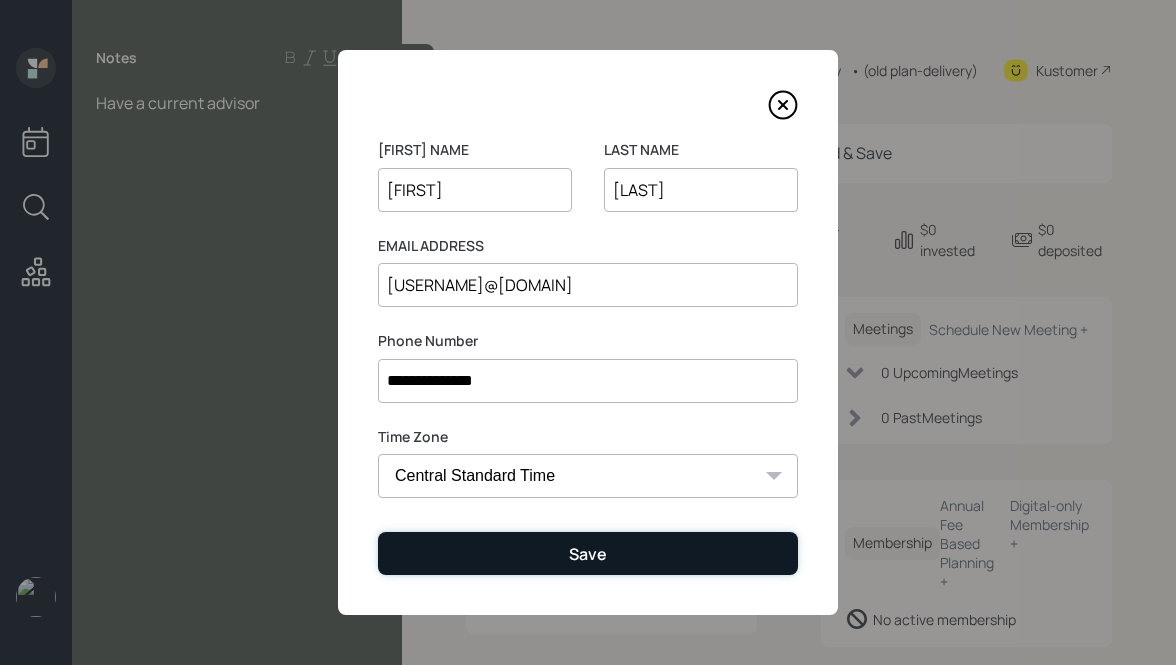 click on "Save" at bounding box center [588, 554] 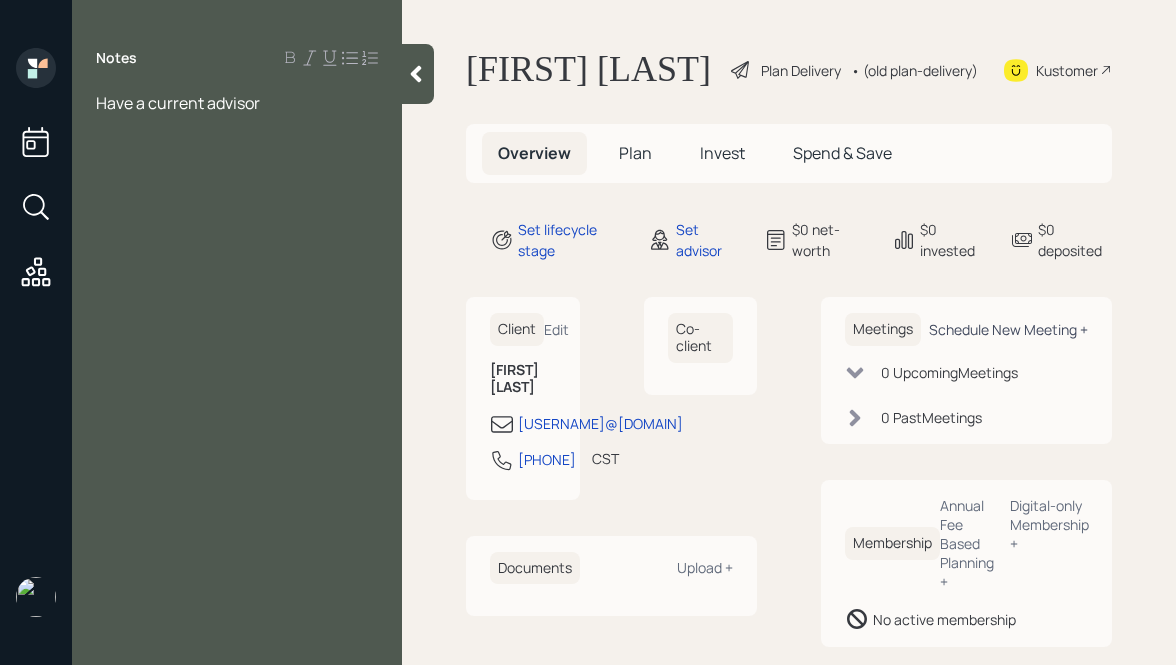 click on "Schedule New Meeting +" at bounding box center [556, 329] 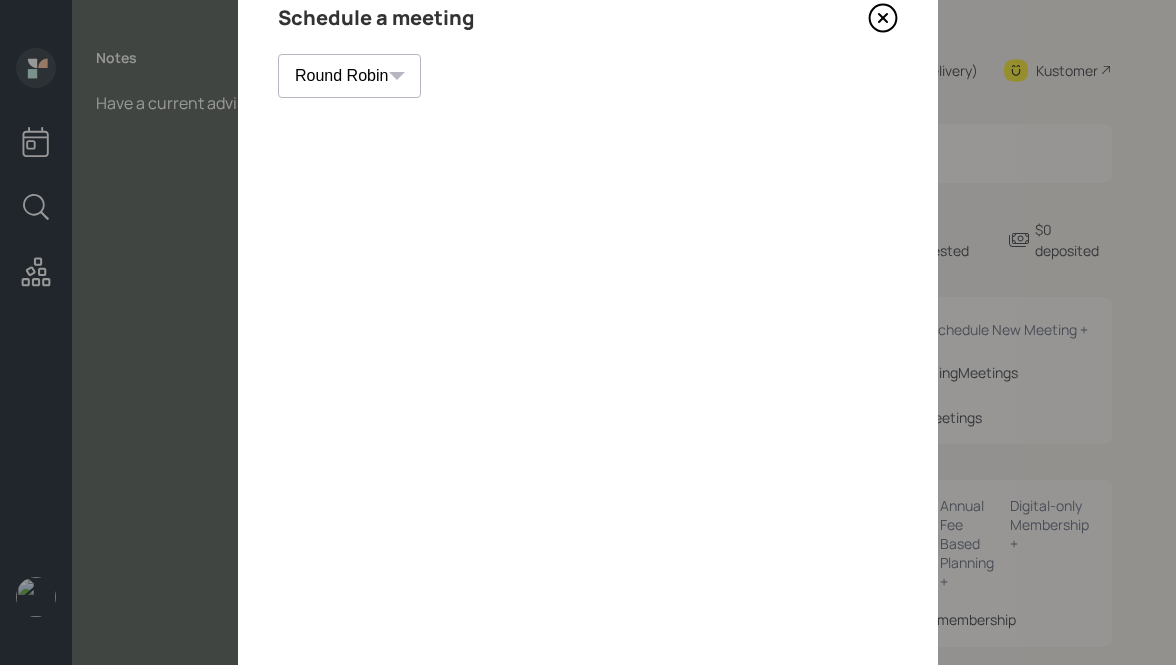 scroll, scrollTop: 0, scrollLeft: 0, axis: both 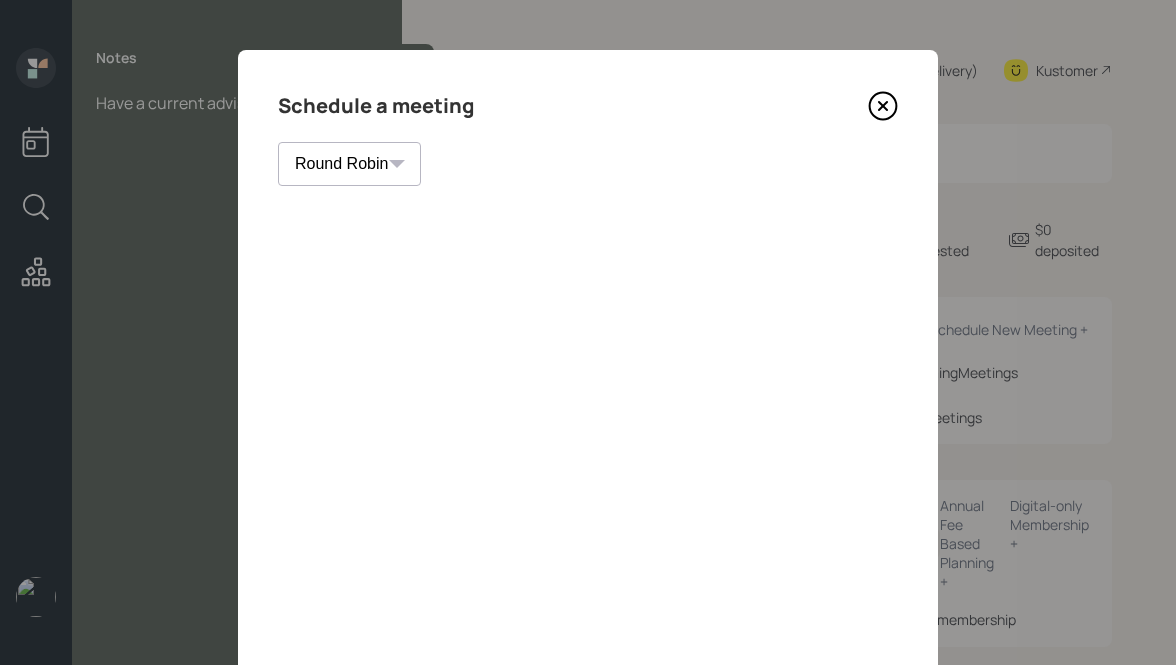 click at bounding box center [883, 106] 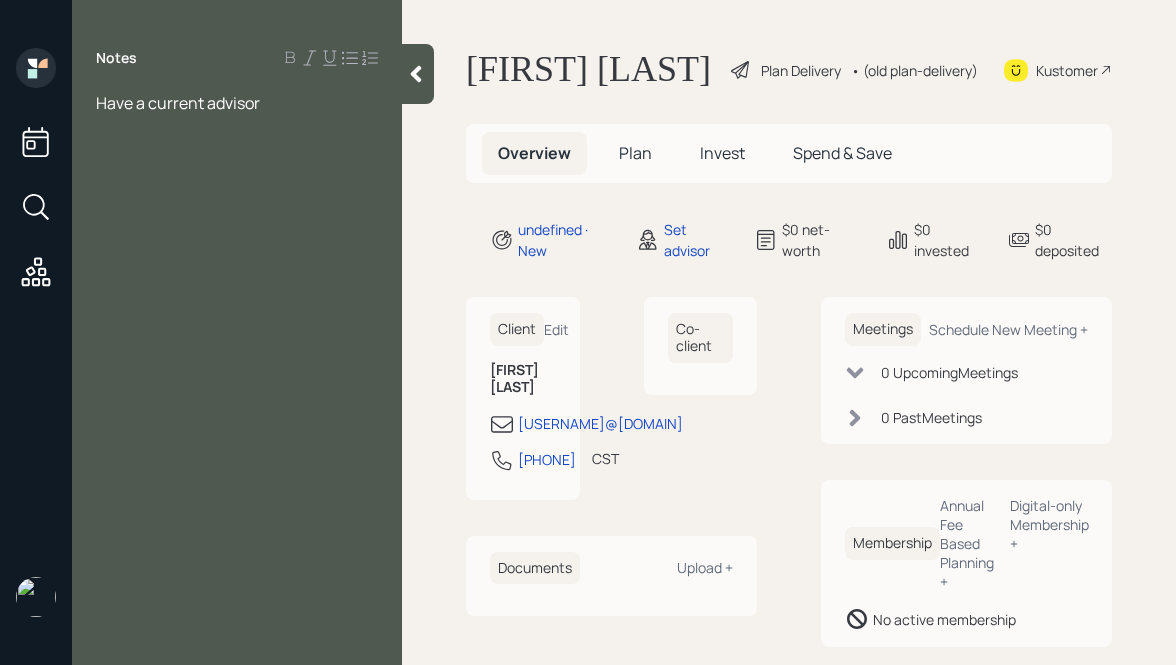 click on "Have a current advisor" at bounding box center (237, 103) 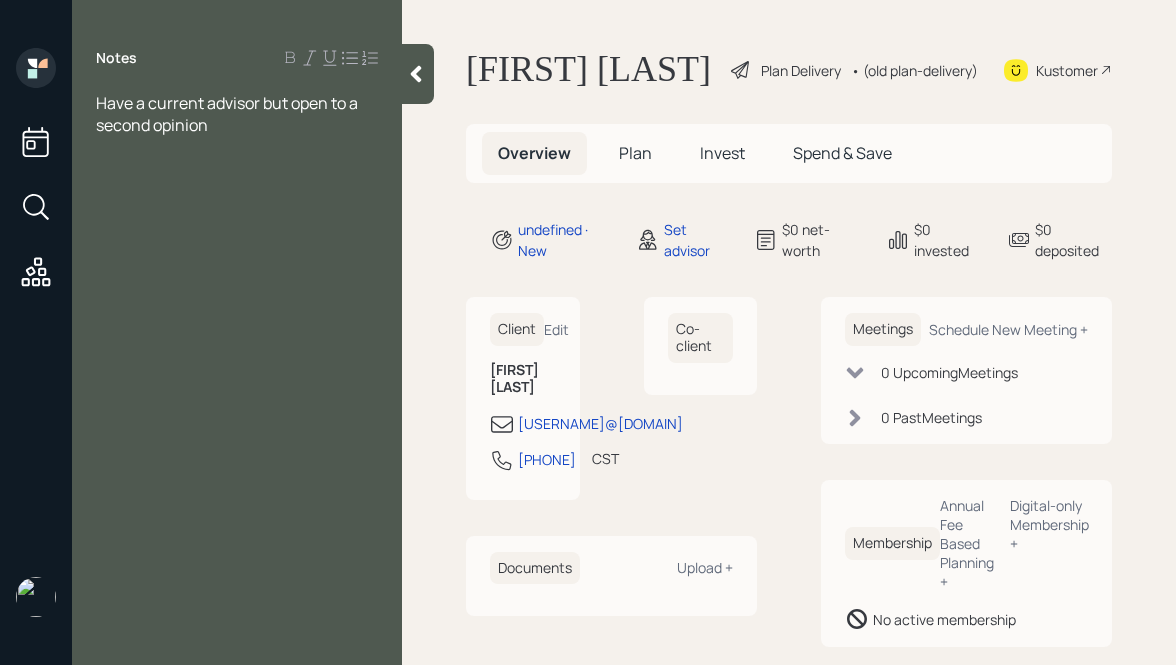 click on "Notes Have a current advisor but open to a second opinion" at bounding box center [237, 344] 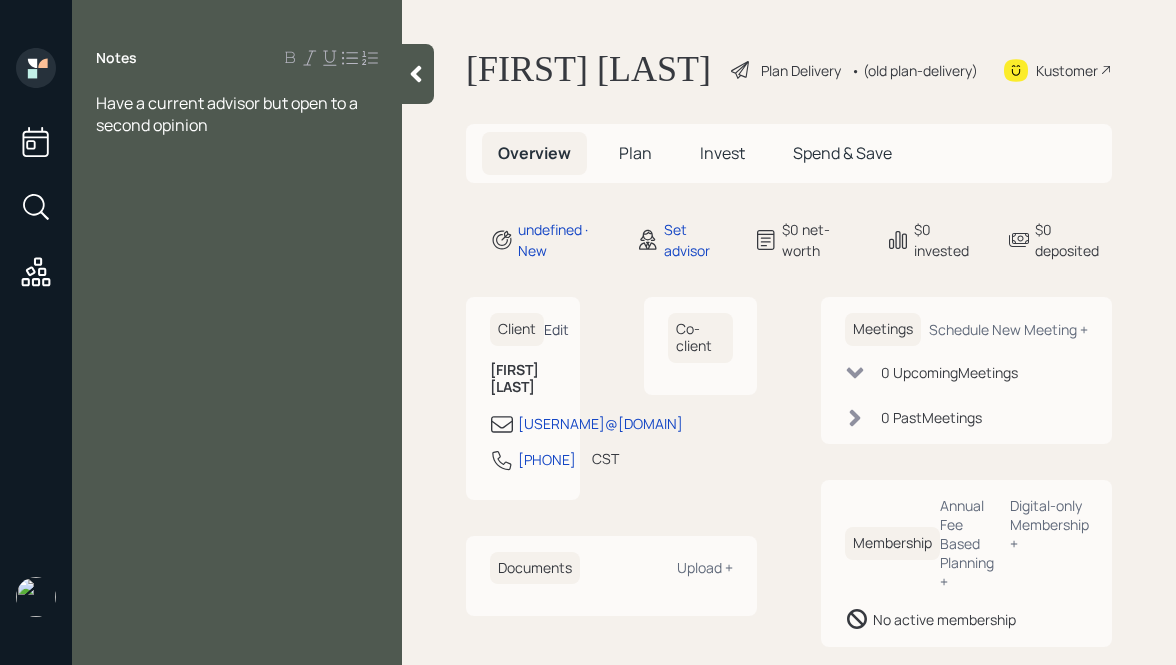 click on "Edit" at bounding box center [556, 329] 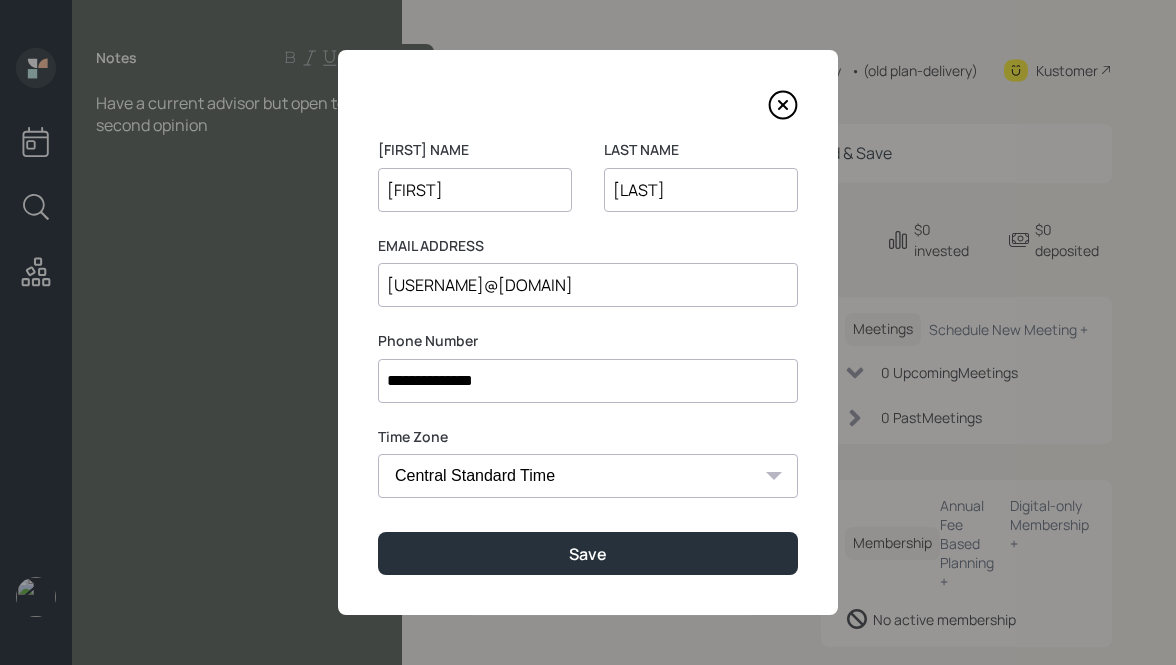 click on "[FIRST]" at bounding box center [475, 190] 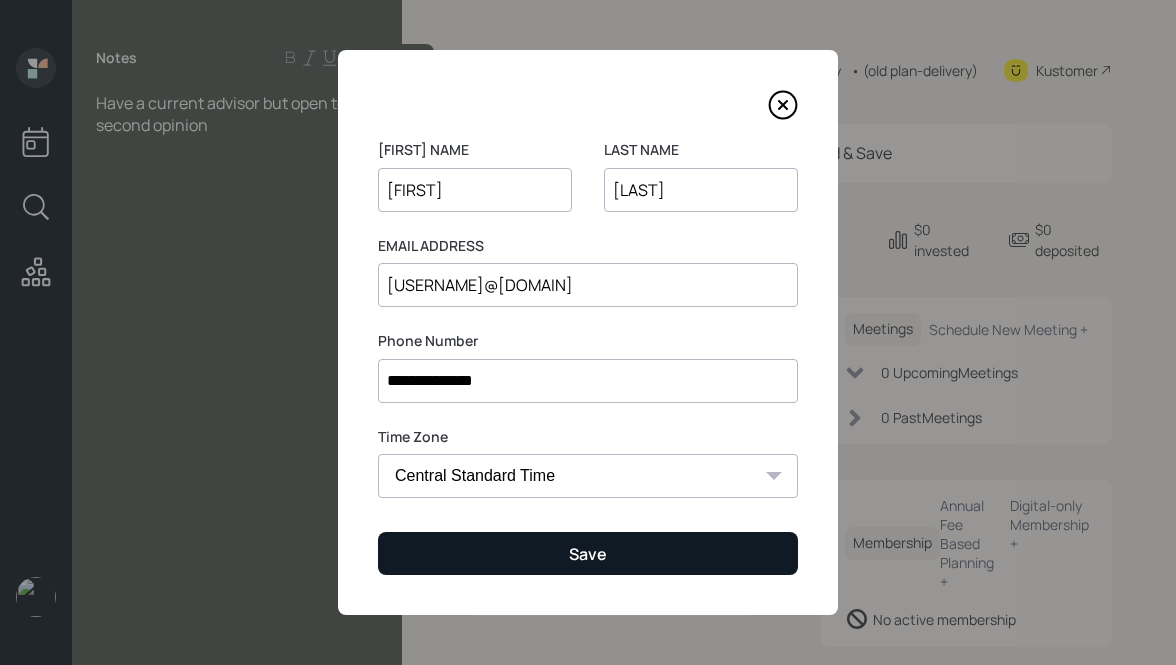 type on "[FIRST]" 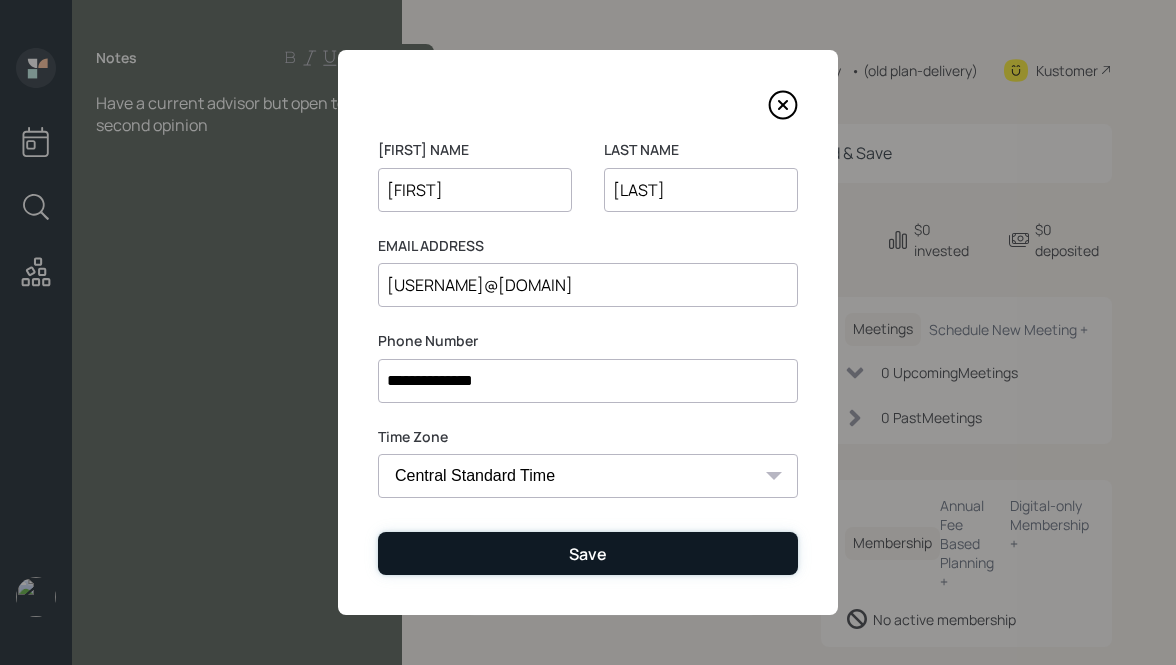 click on "Save" at bounding box center [588, 553] 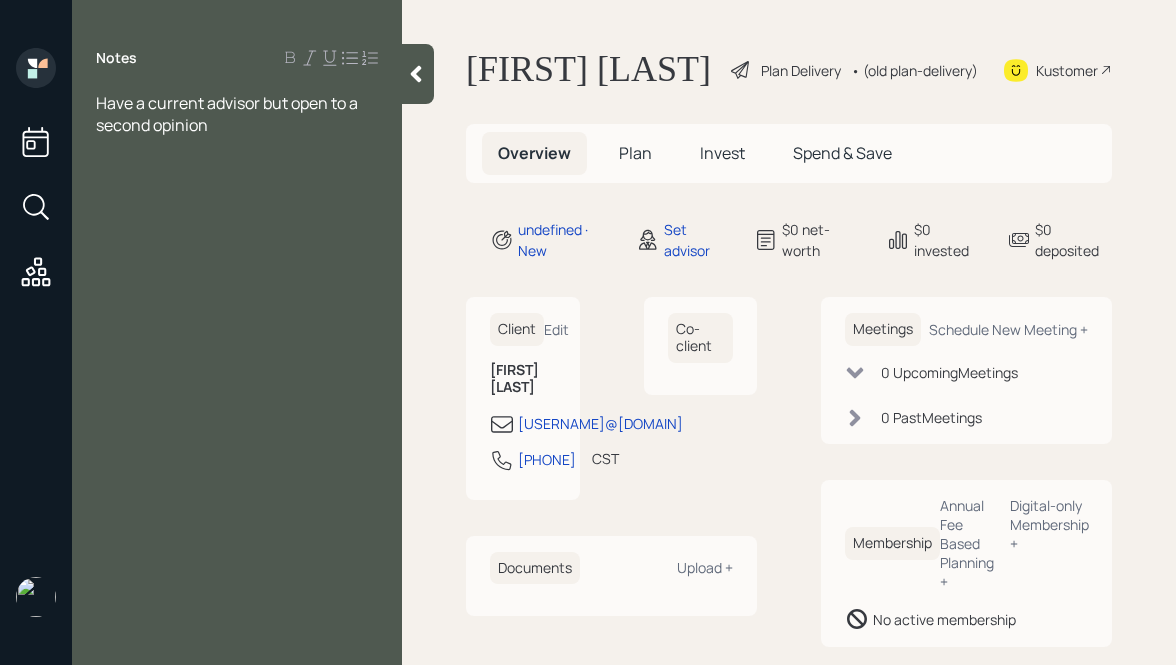 click at bounding box center (416, 74) 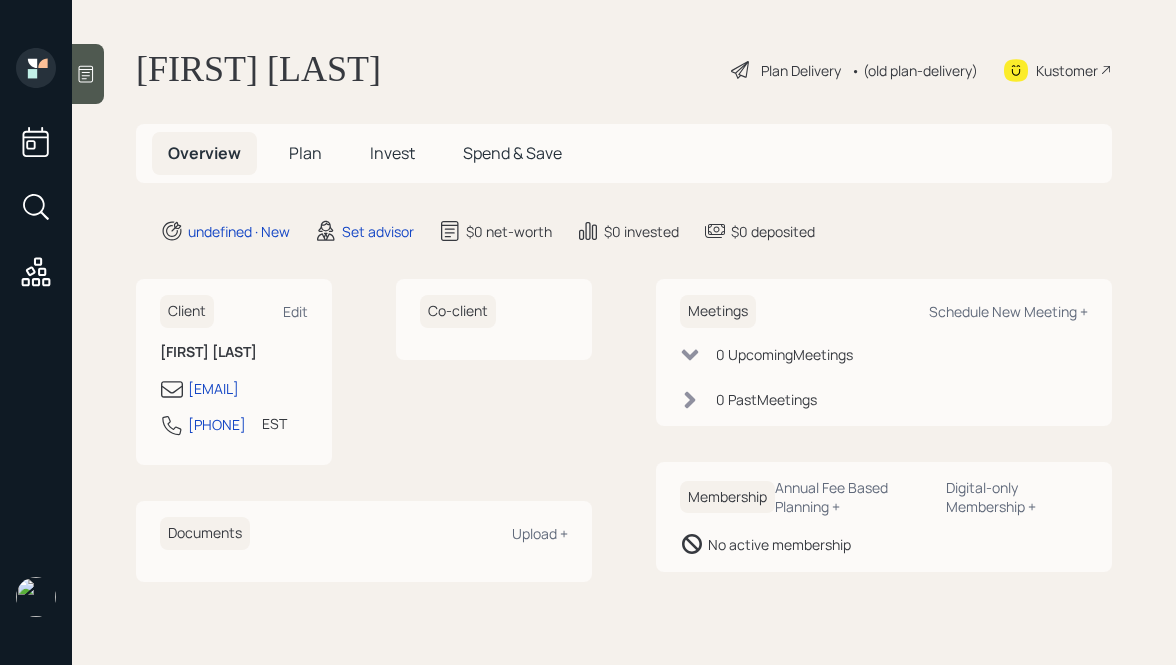 scroll, scrollTop: 0, scrollLeft: 0, axis: both 